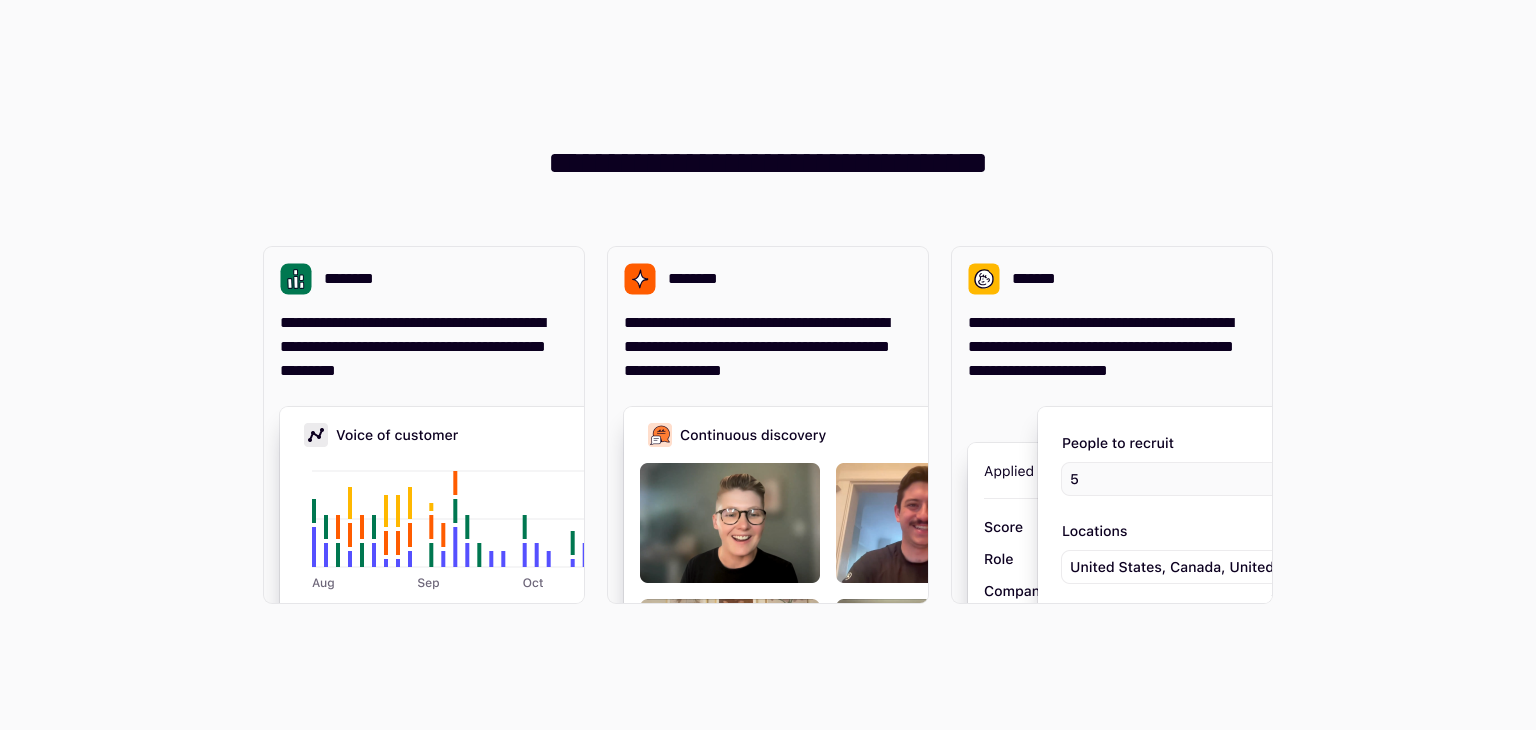 scroll, scrollTop: 0, scrollLeft: 0, axis: both 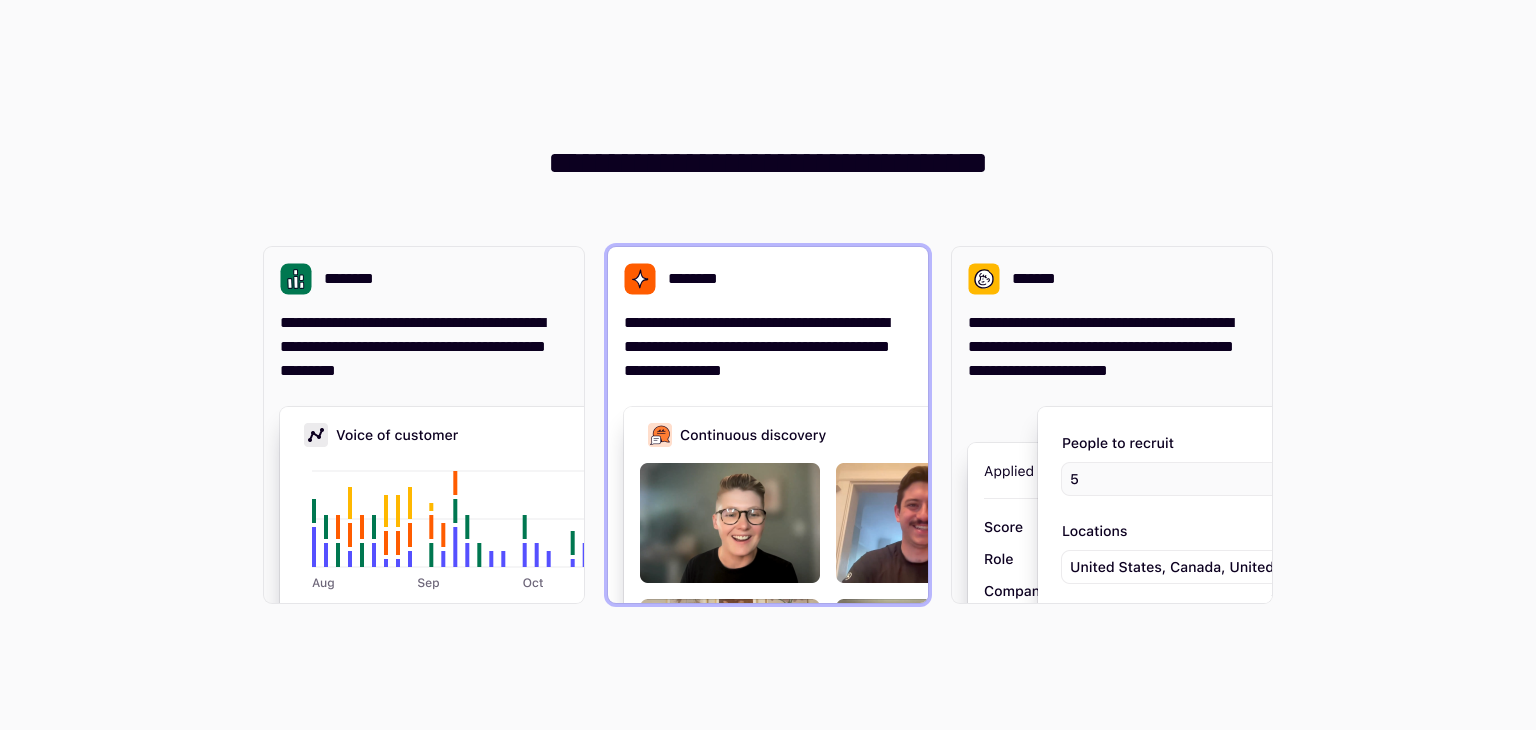 click on "********" at bounding box center [768, 279] 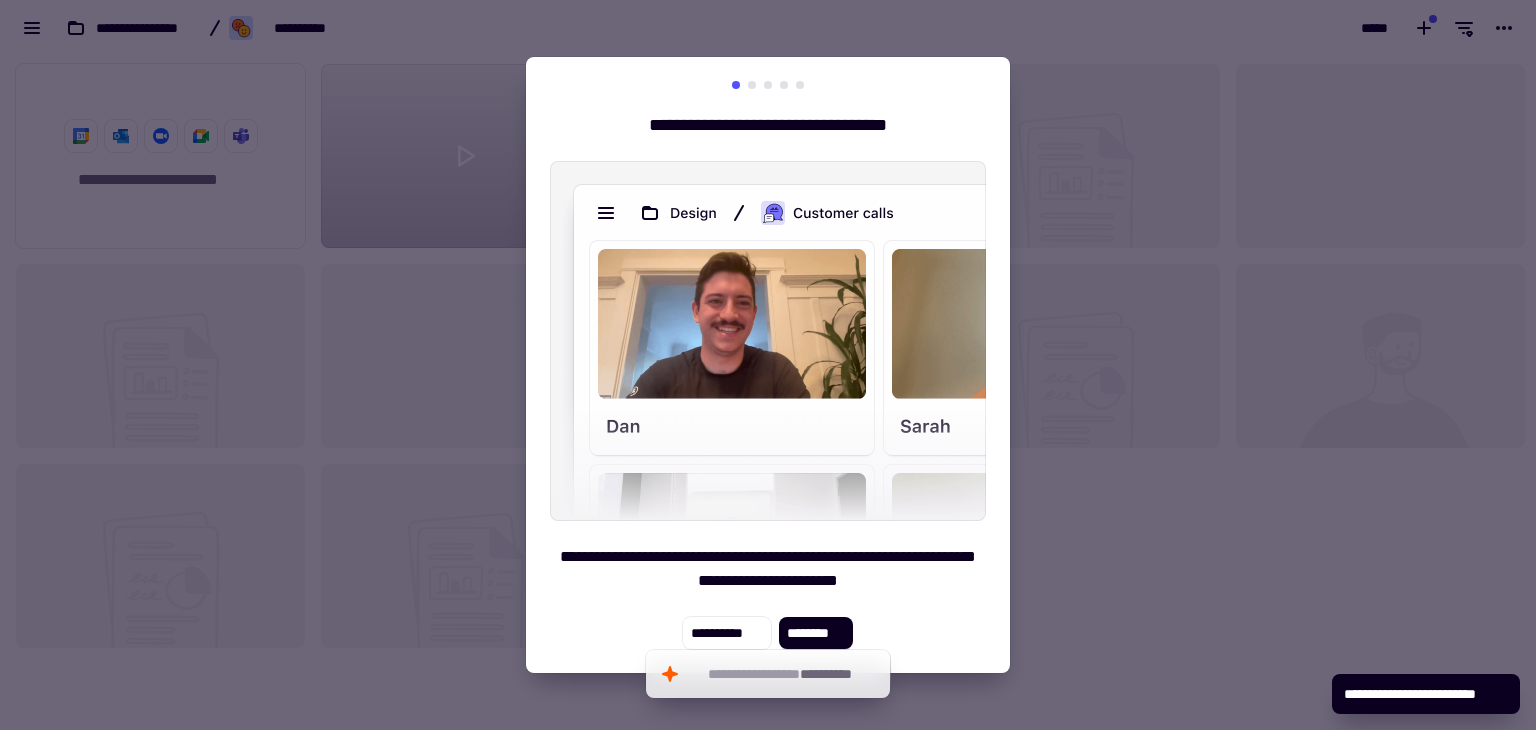 scroll, scrollTop: 16, scrollLeft: 16, axis: both 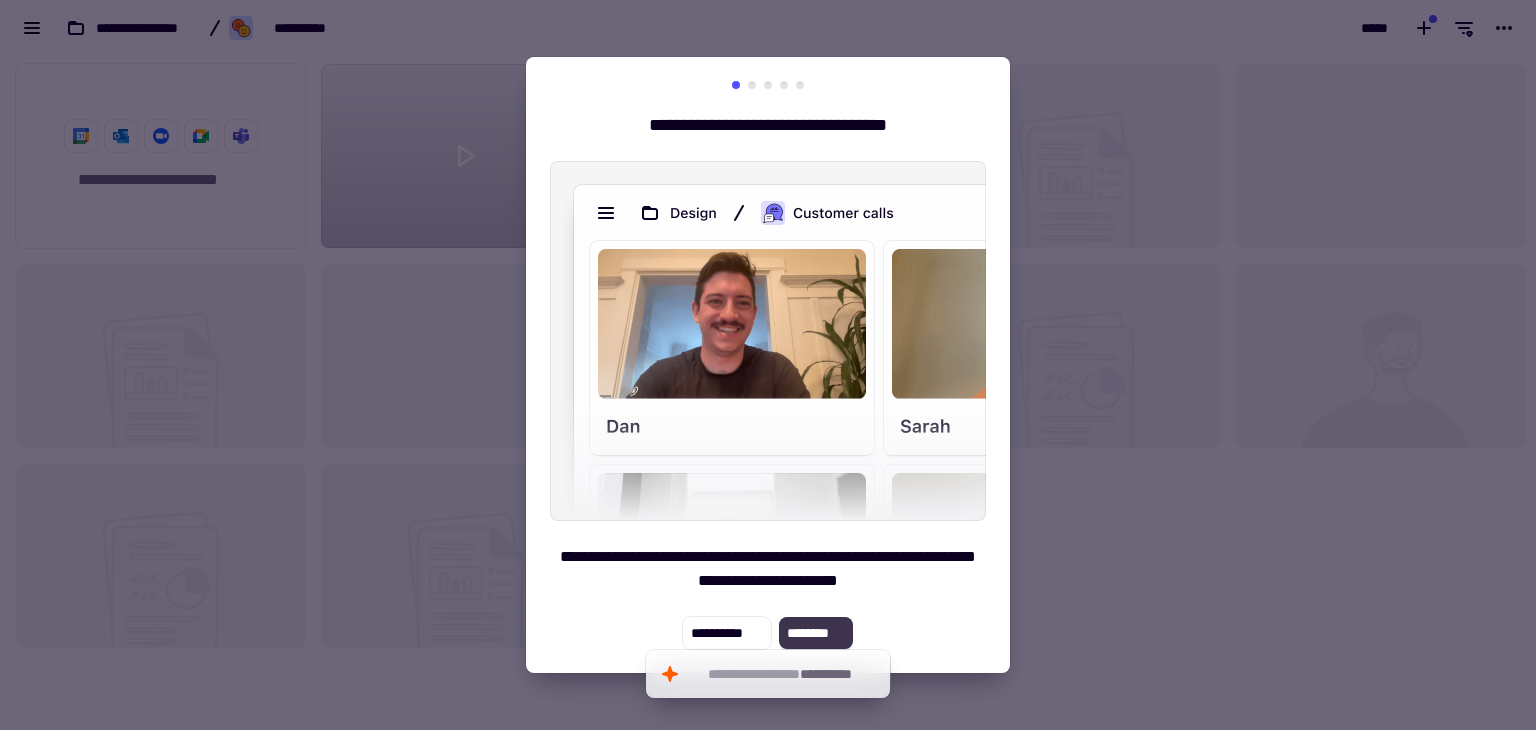 click on "********" 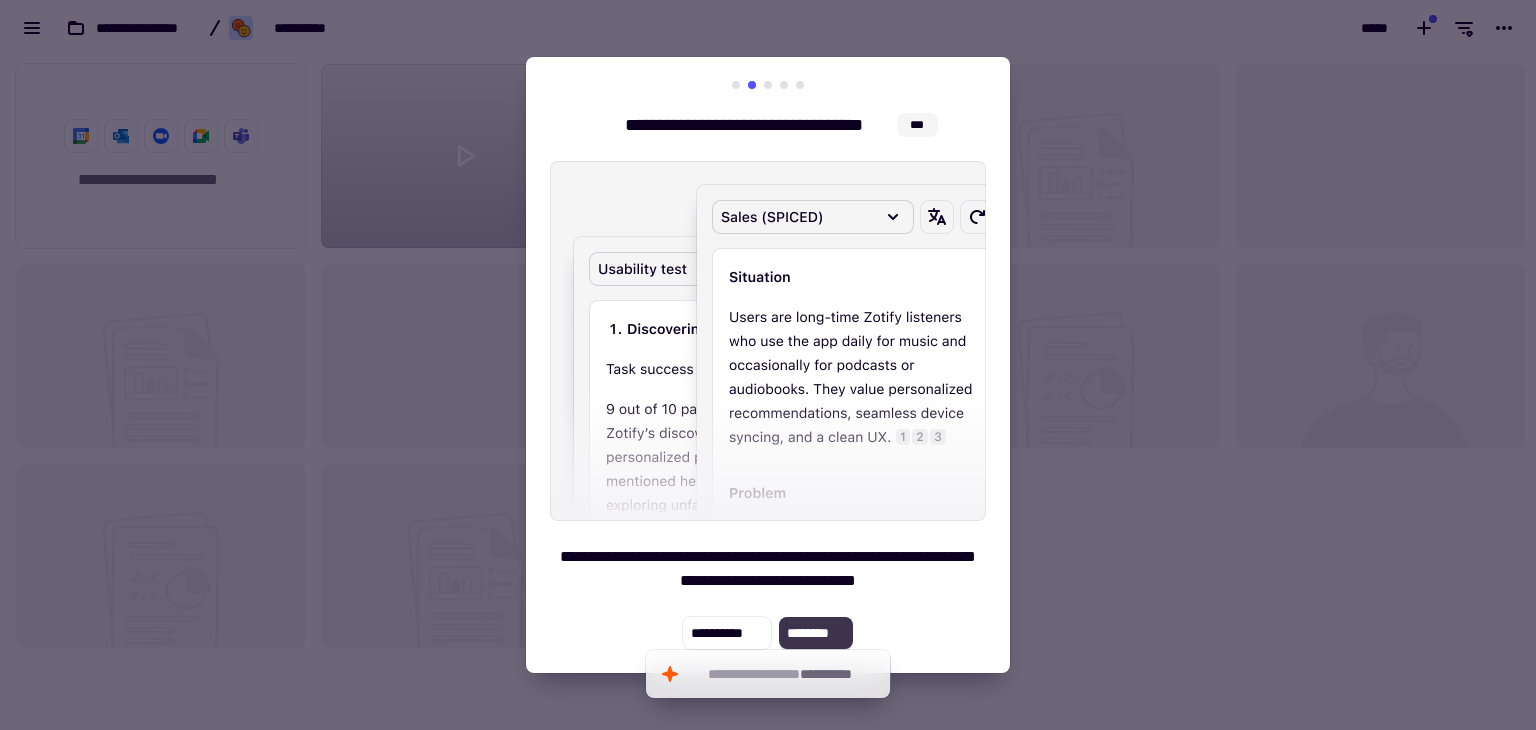 click on "********" 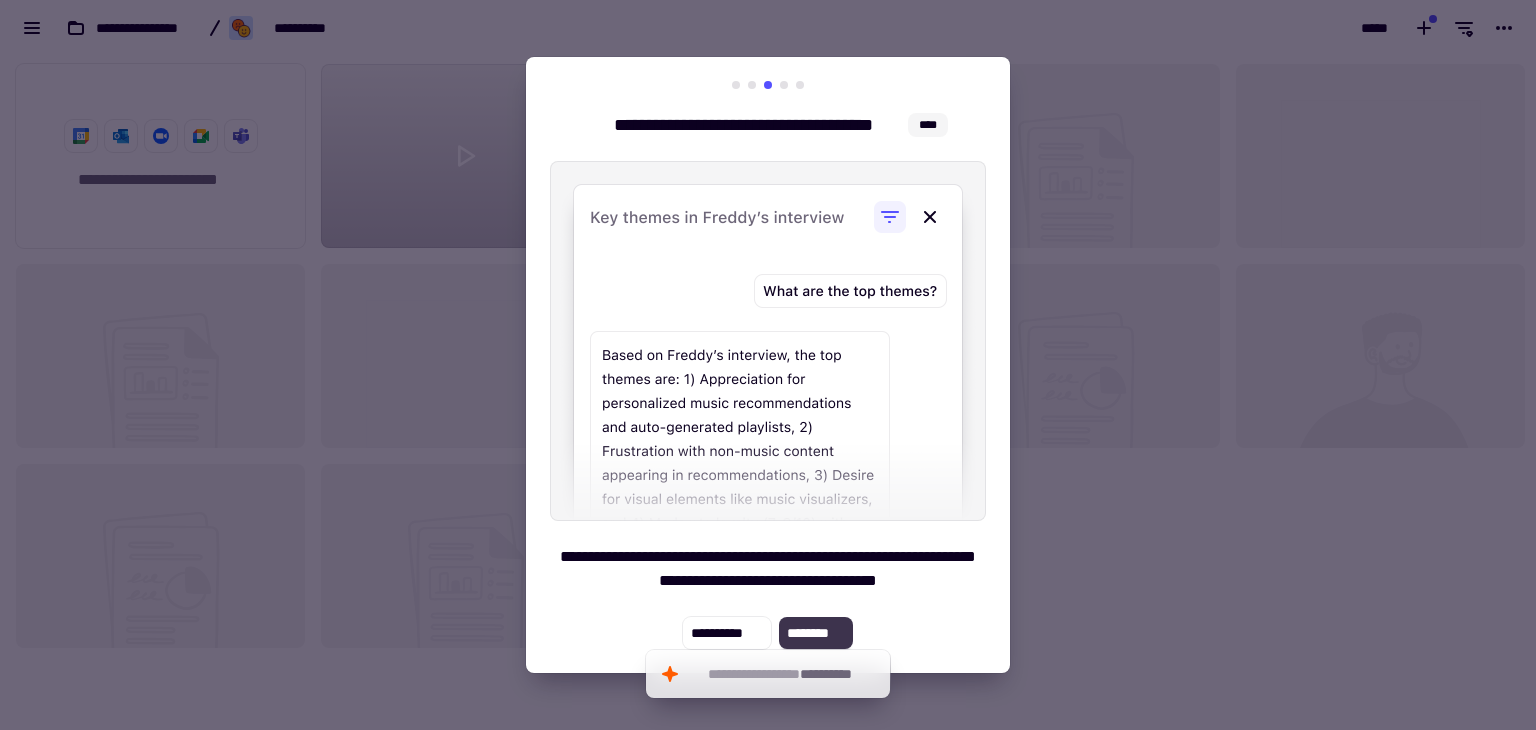 click on "********" 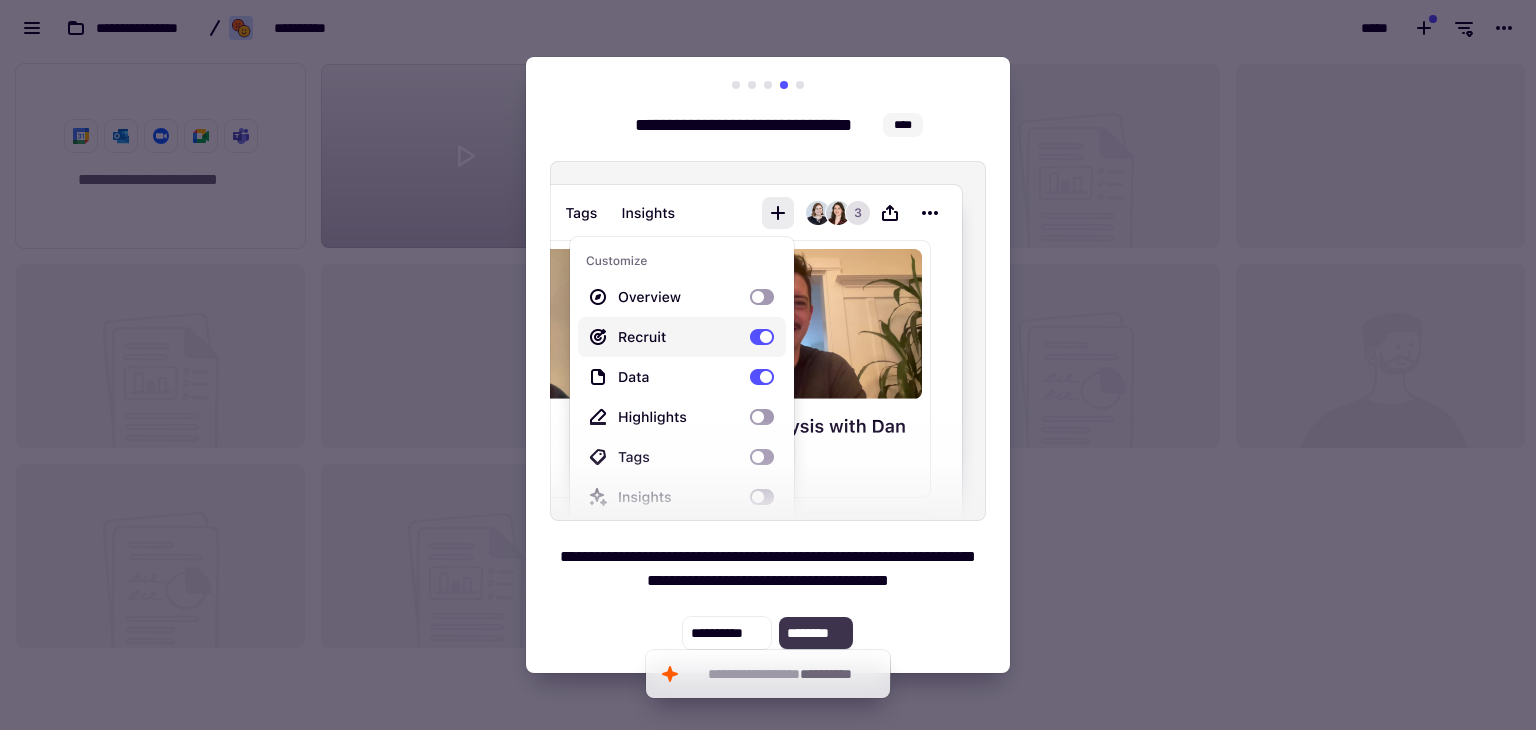 click on "********" 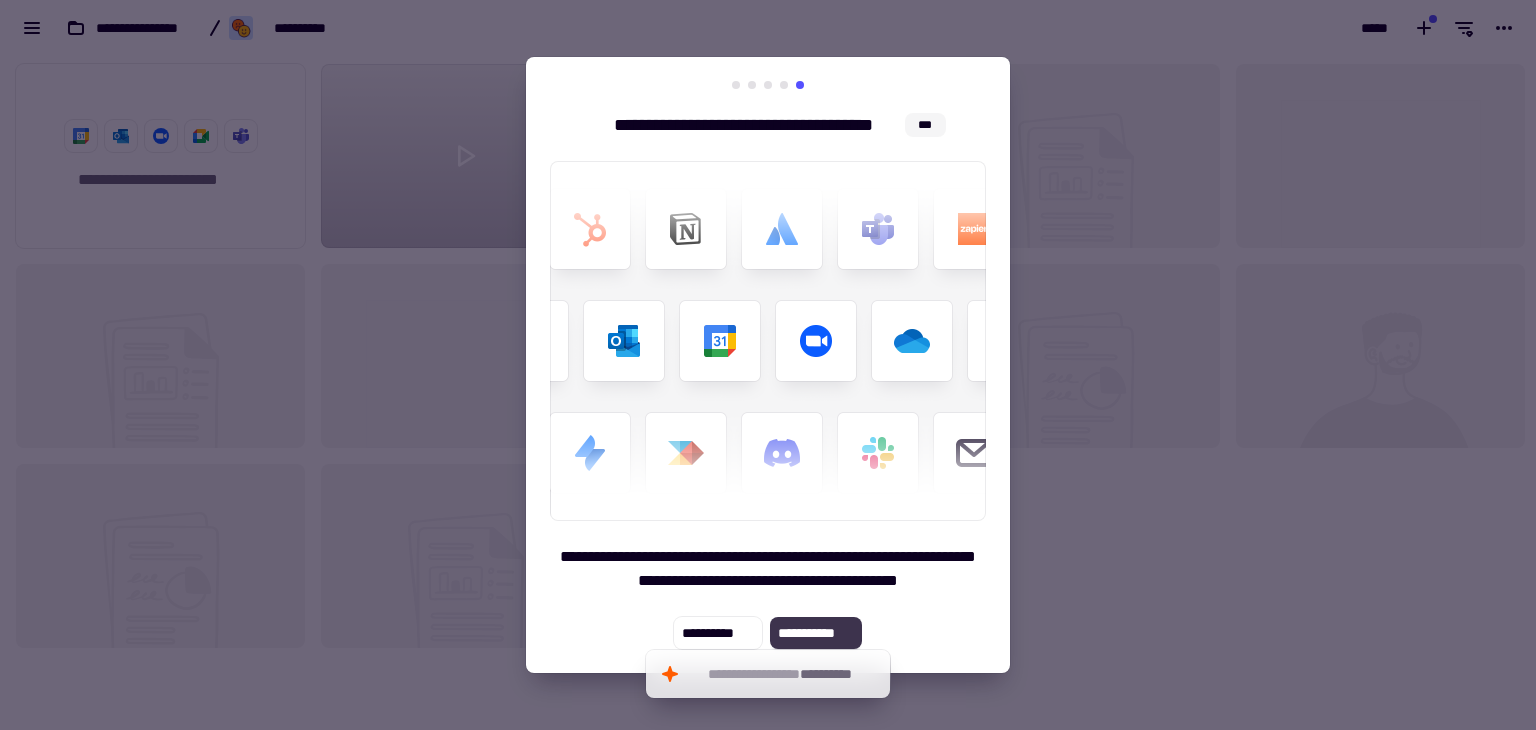 click on "**********" 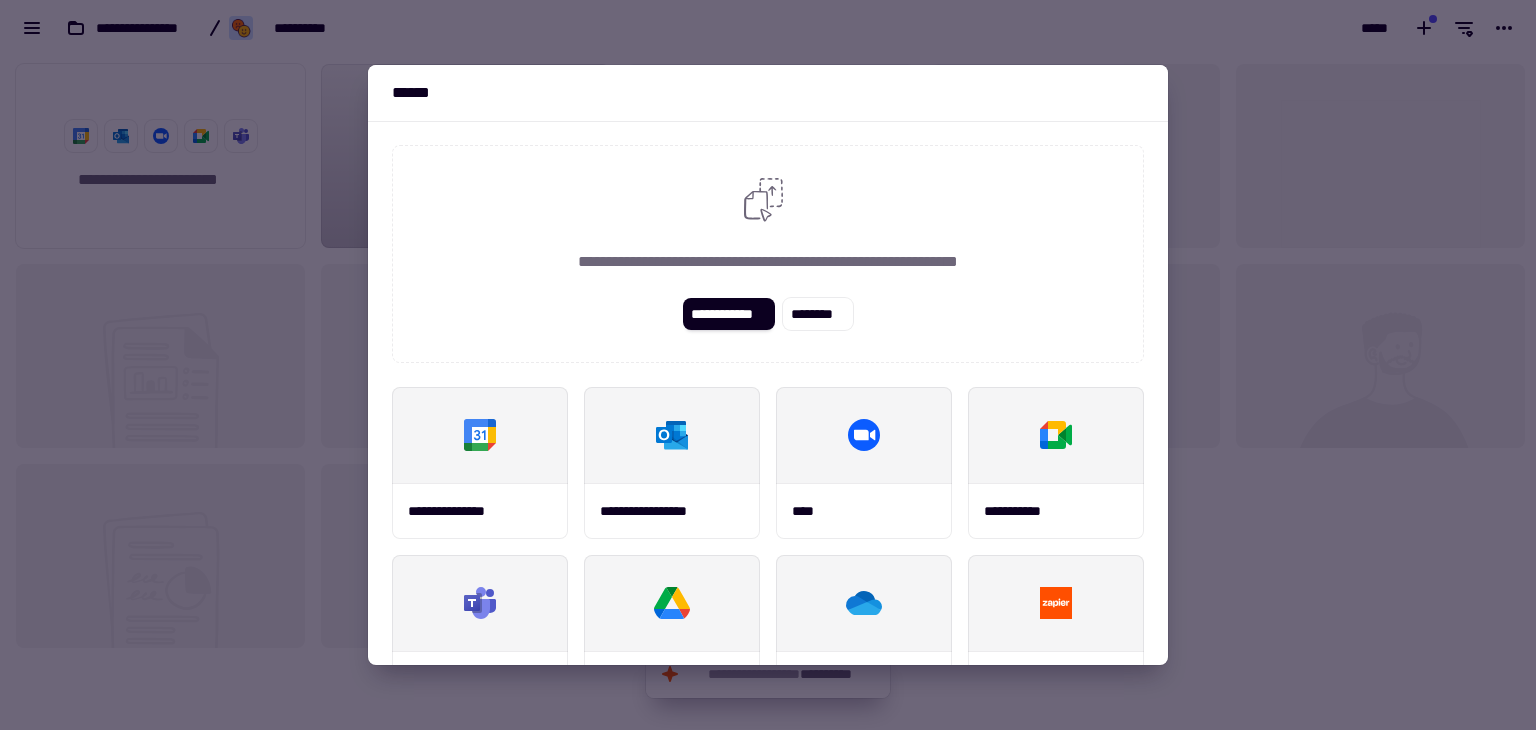 click at bounding box center [768, 365] 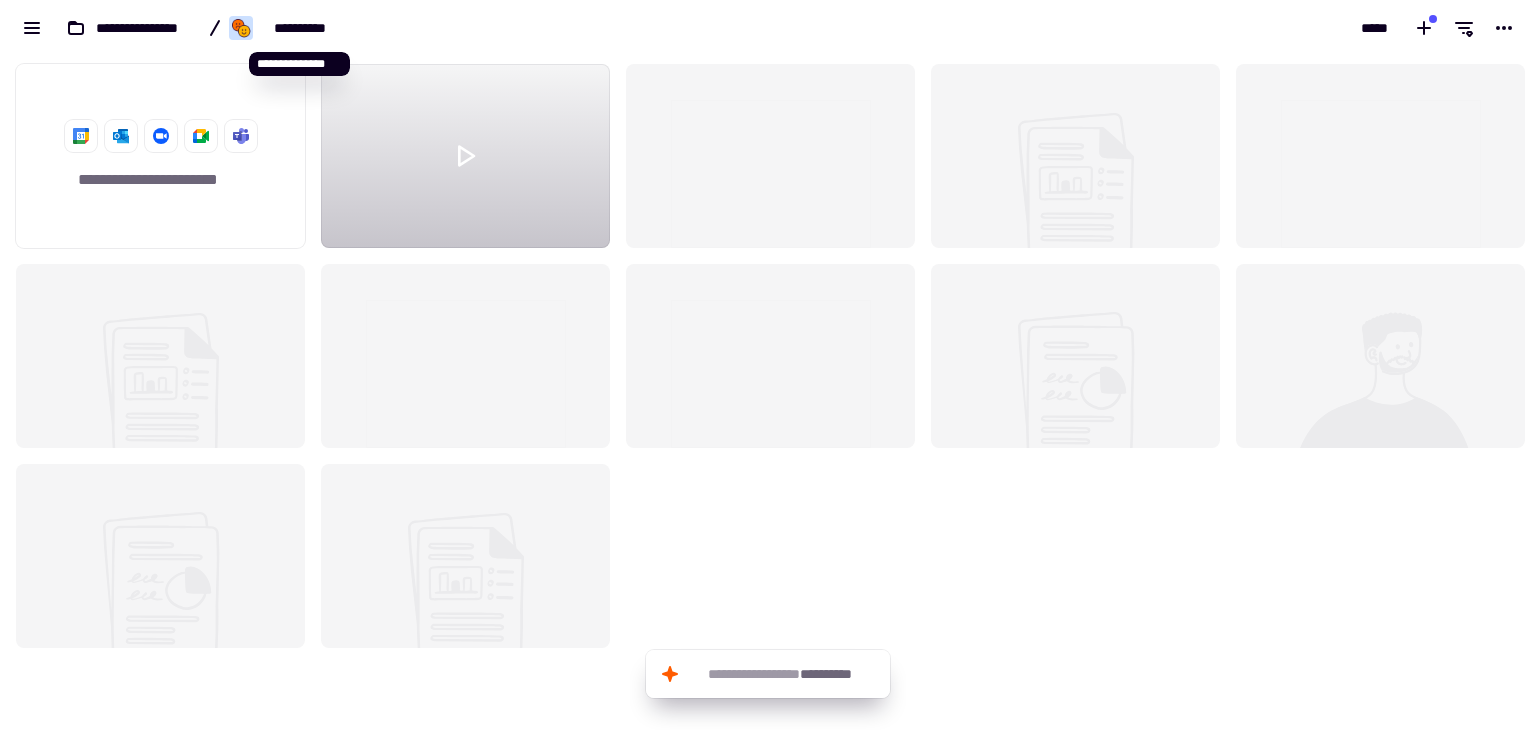 click on "**********" 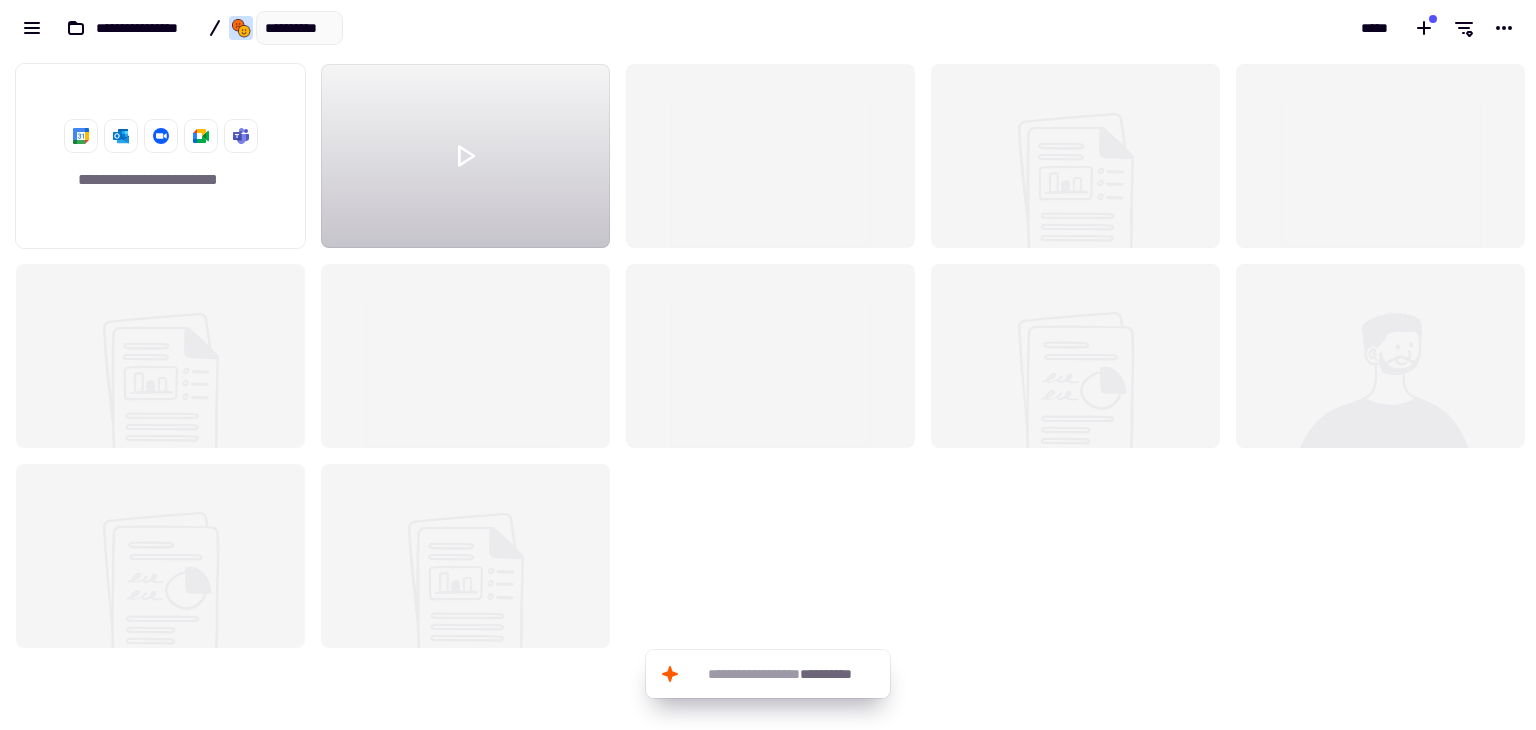 click on "**********" at bounding box center [299, 28] 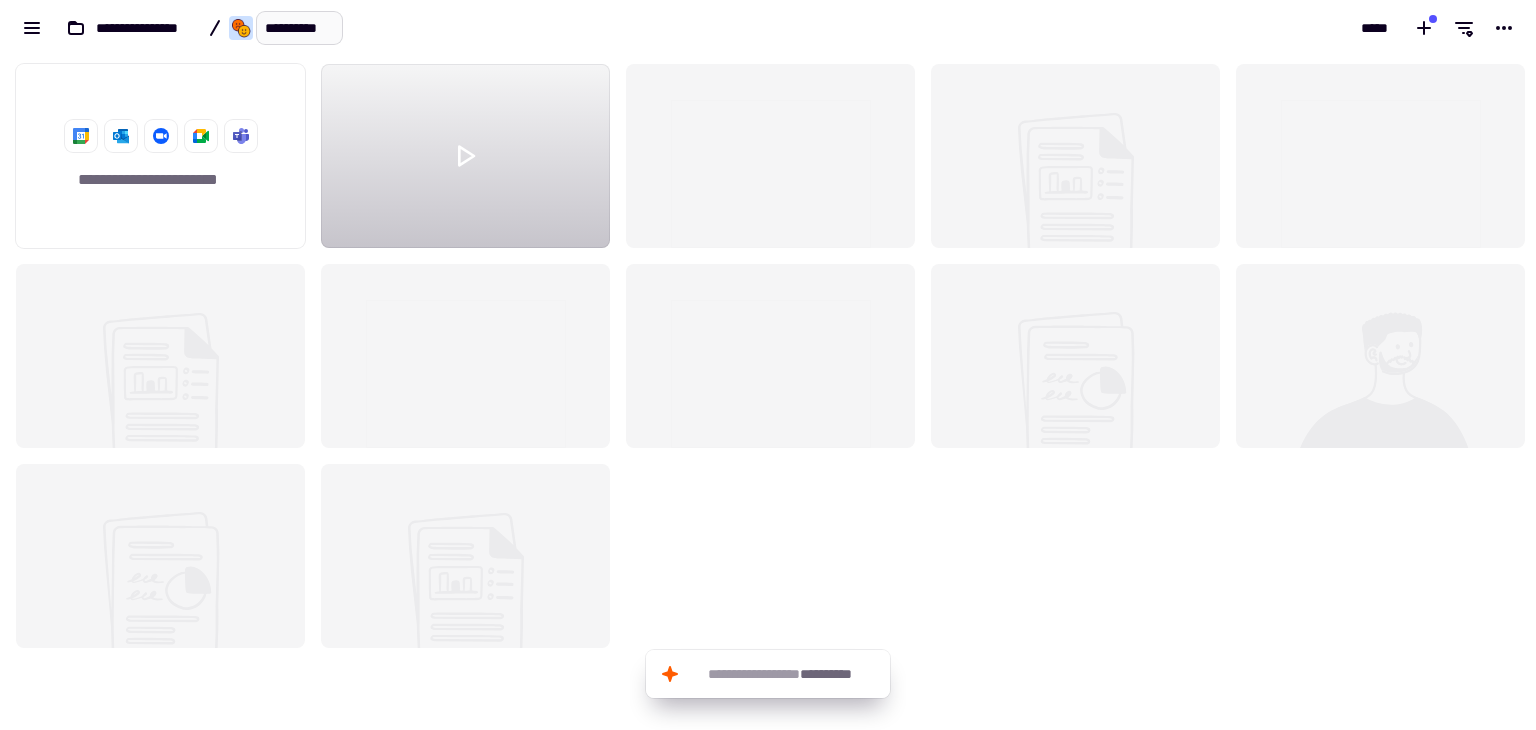 drag, startPoint x: 270, startPoint y: 29, endPoint x: 332, endPoint y: 27, distance: 62.03225 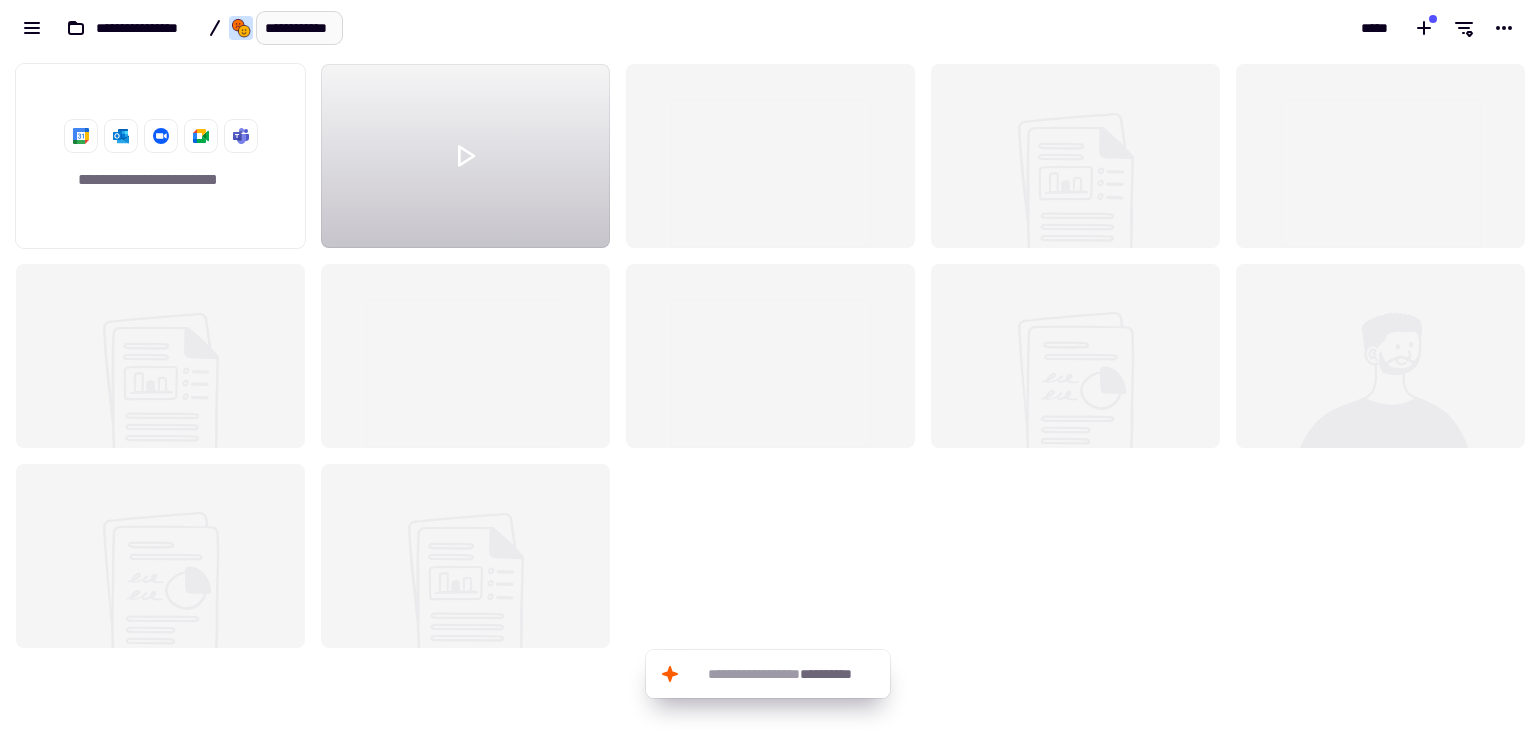 scroll, scrollTop: 0, scrollLeft: 5, axis: horizontal 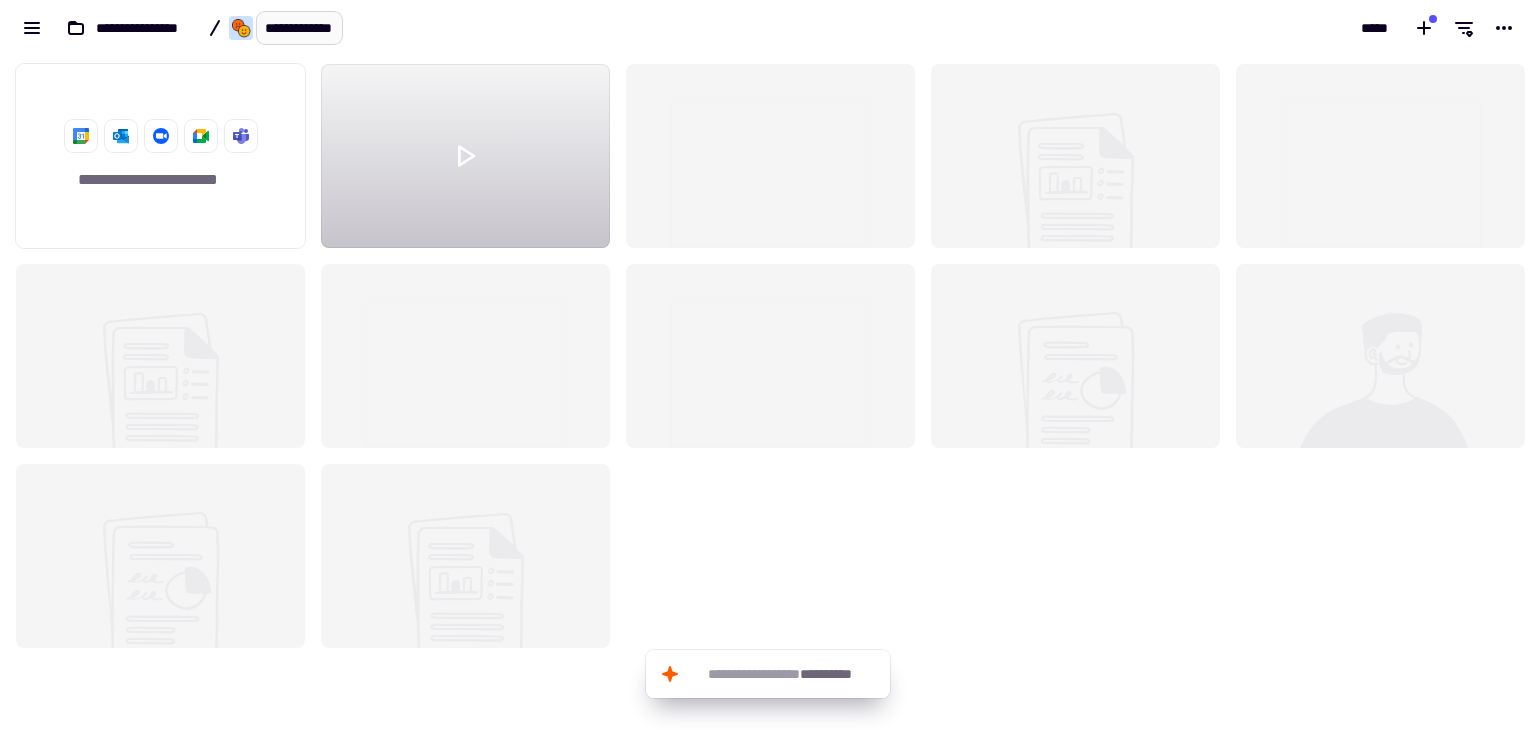 type on "**********" 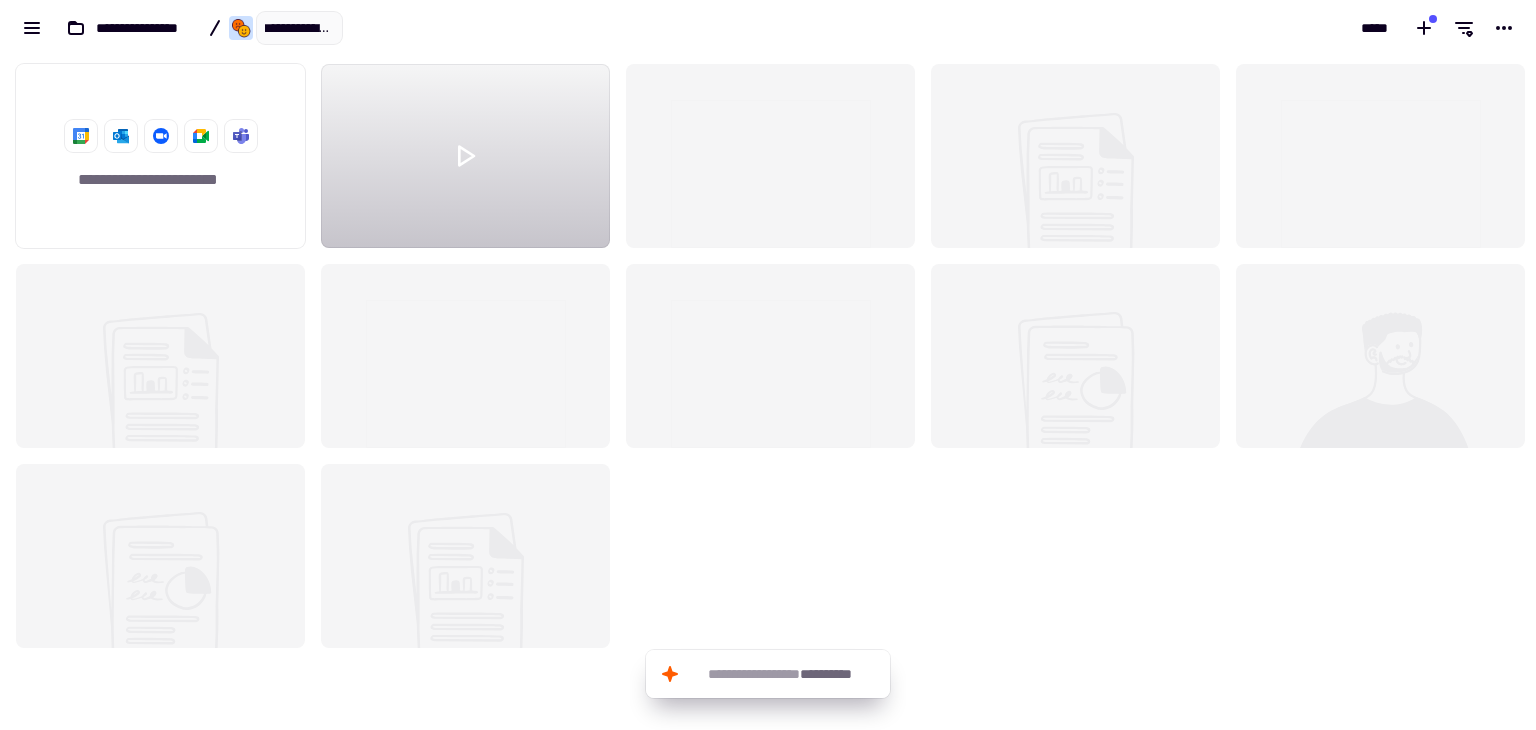 click on "**********" at bounding box center (384, 28) 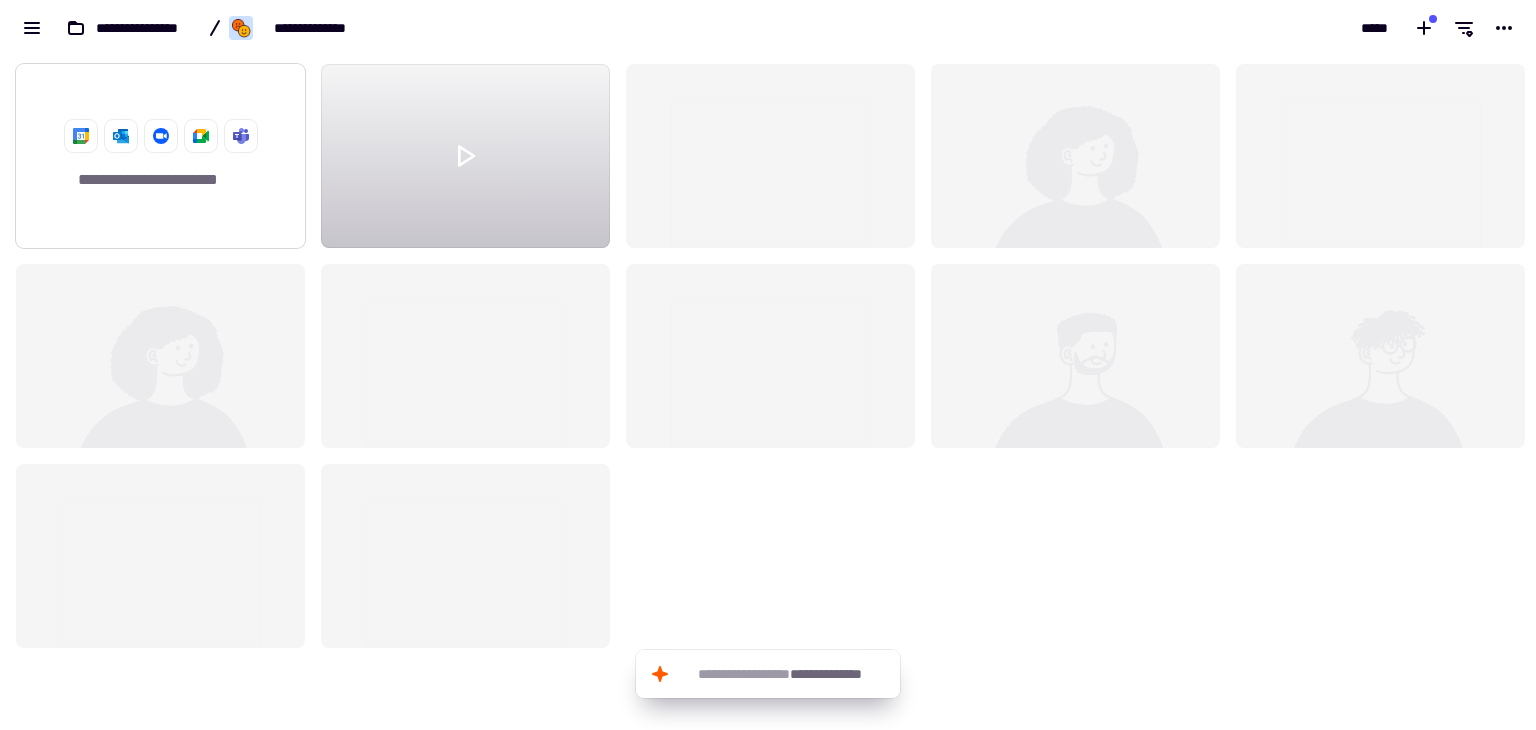 click on "**********" 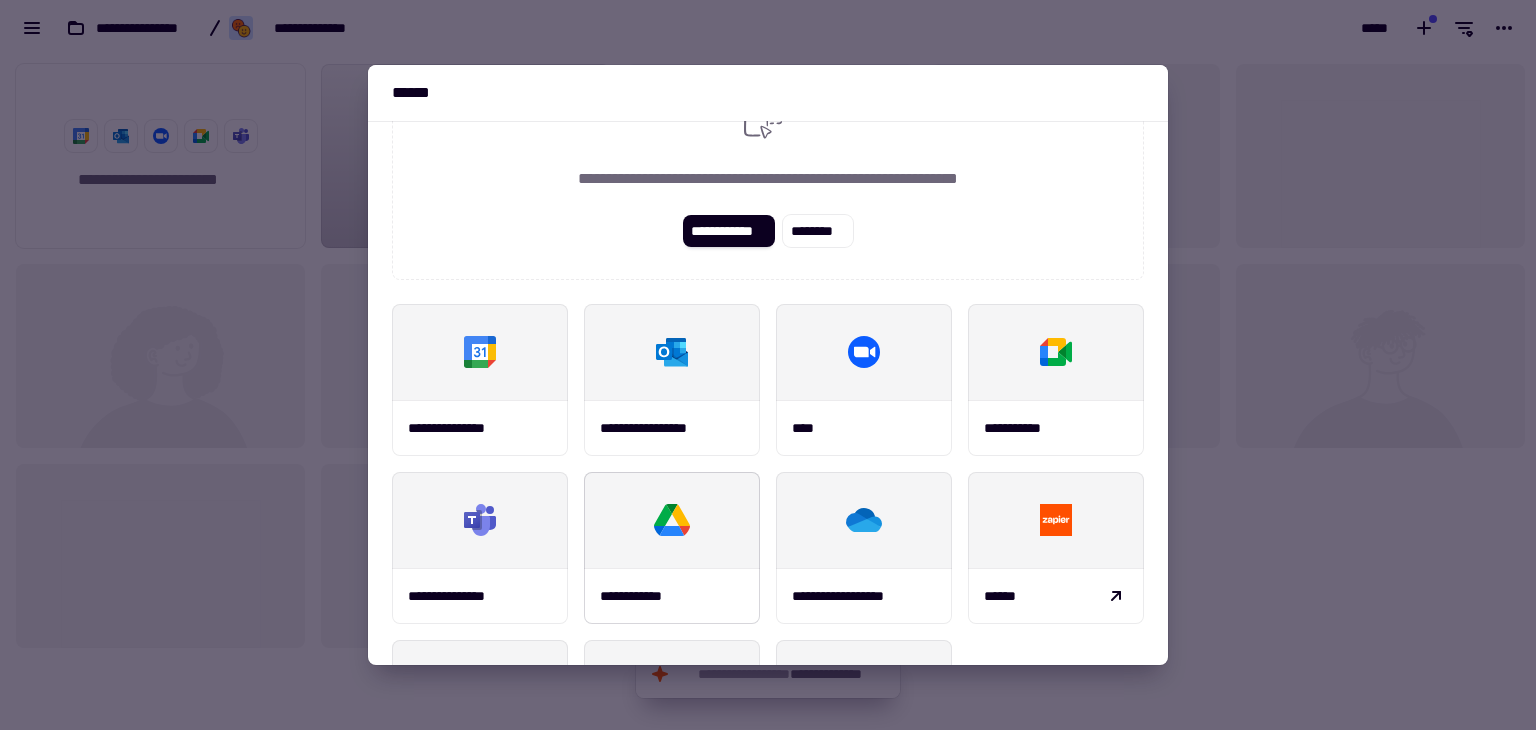 scroll, scrollTop: 33, scrollLeft: 0, axis: vertical 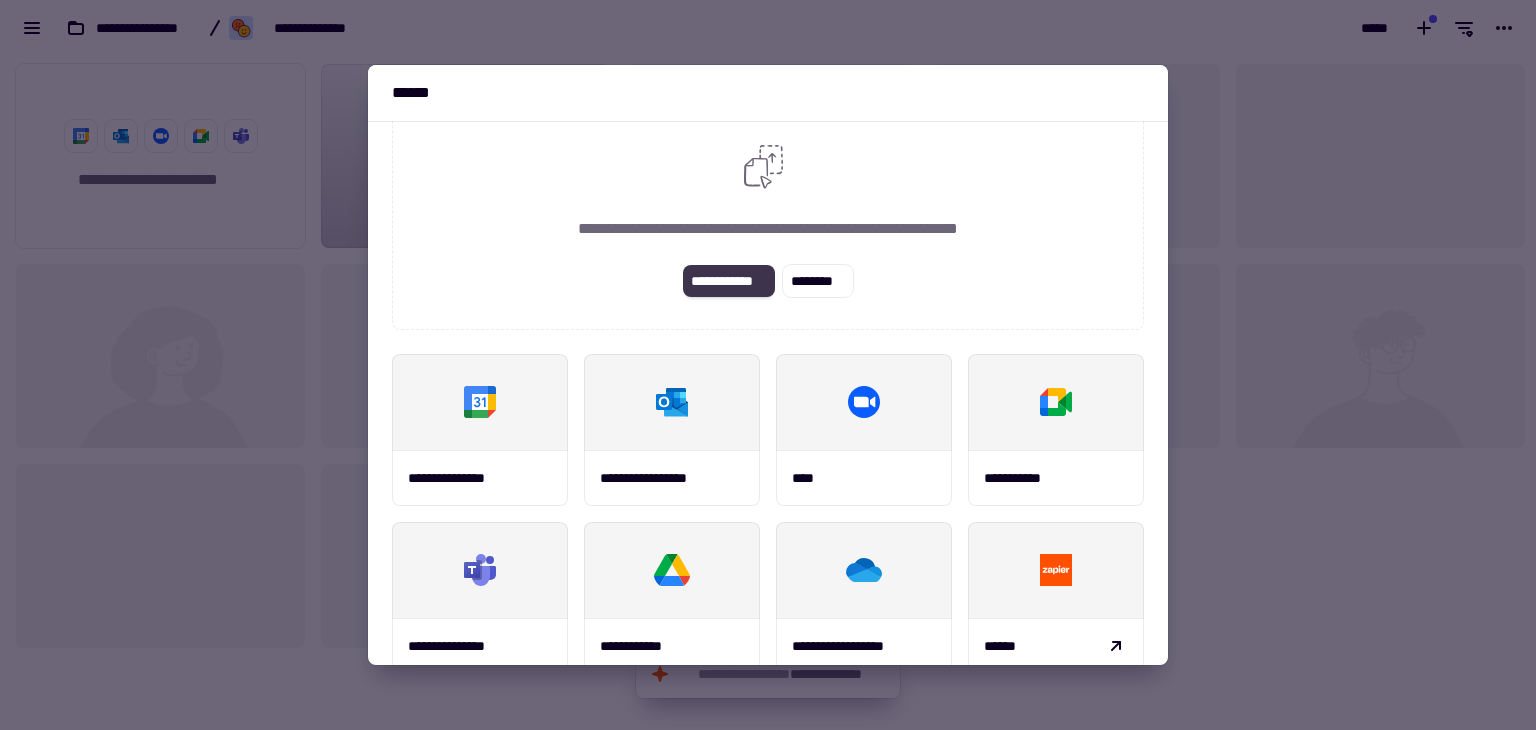 click on "**********" 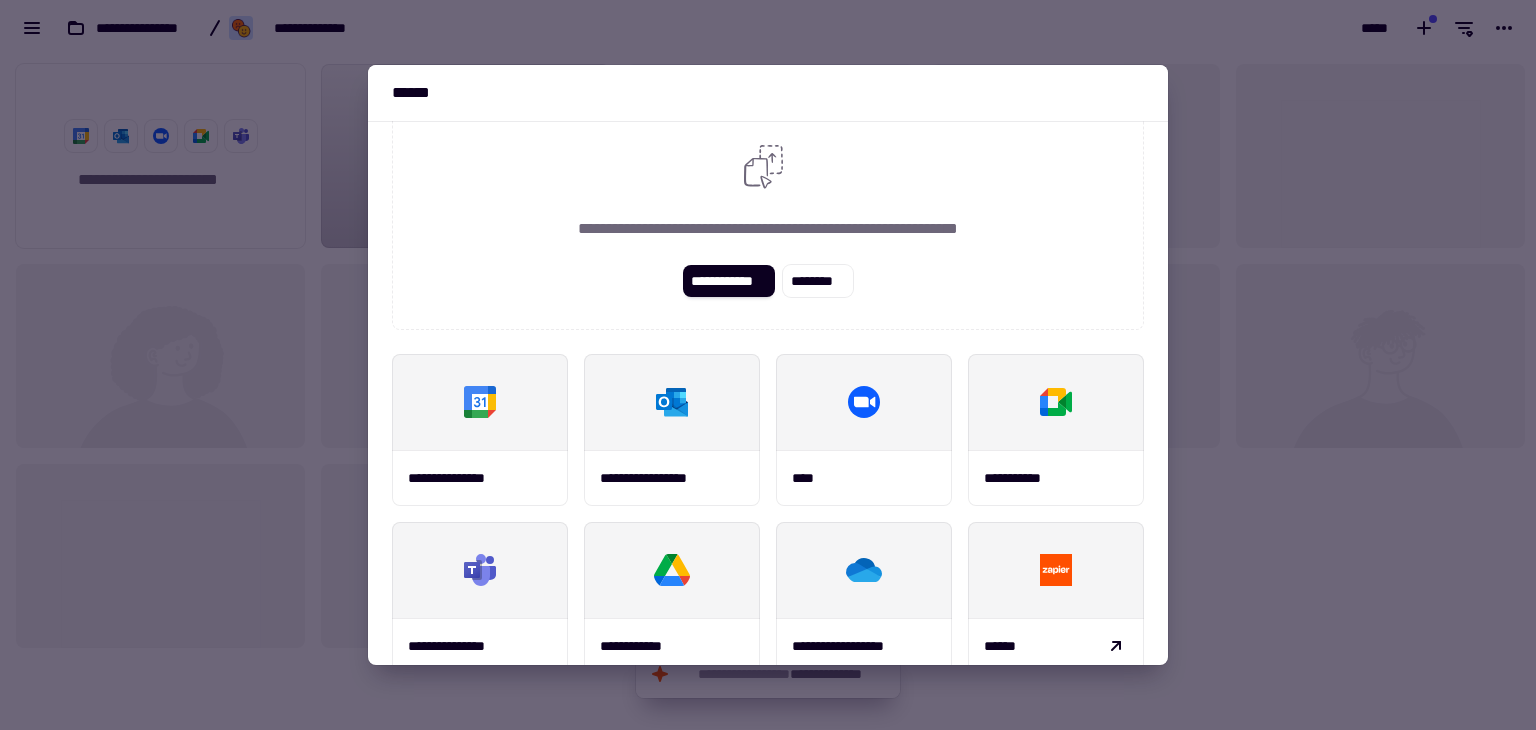 scroll, scrollTop: 0, scrollLeft: 0, axis: both 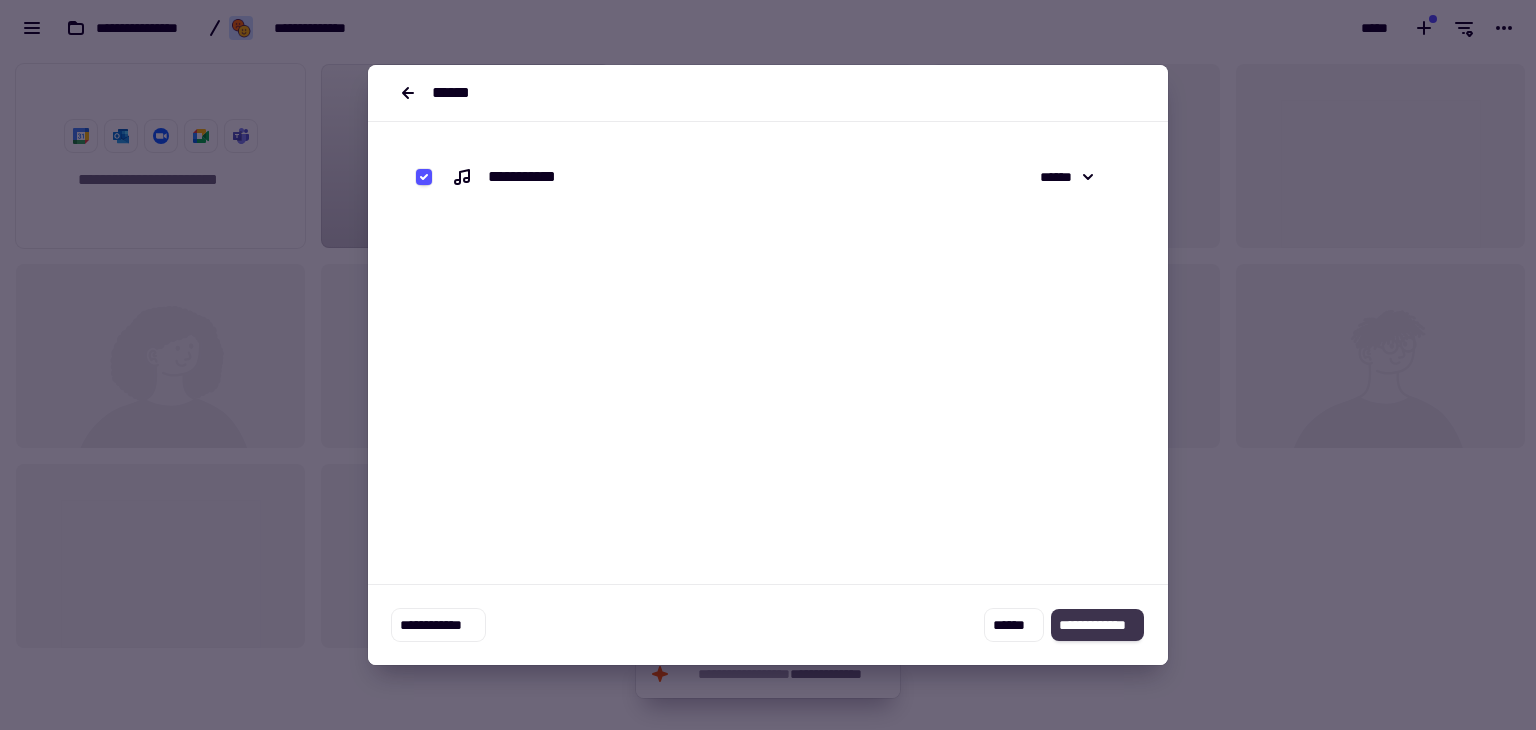 click on "**********" 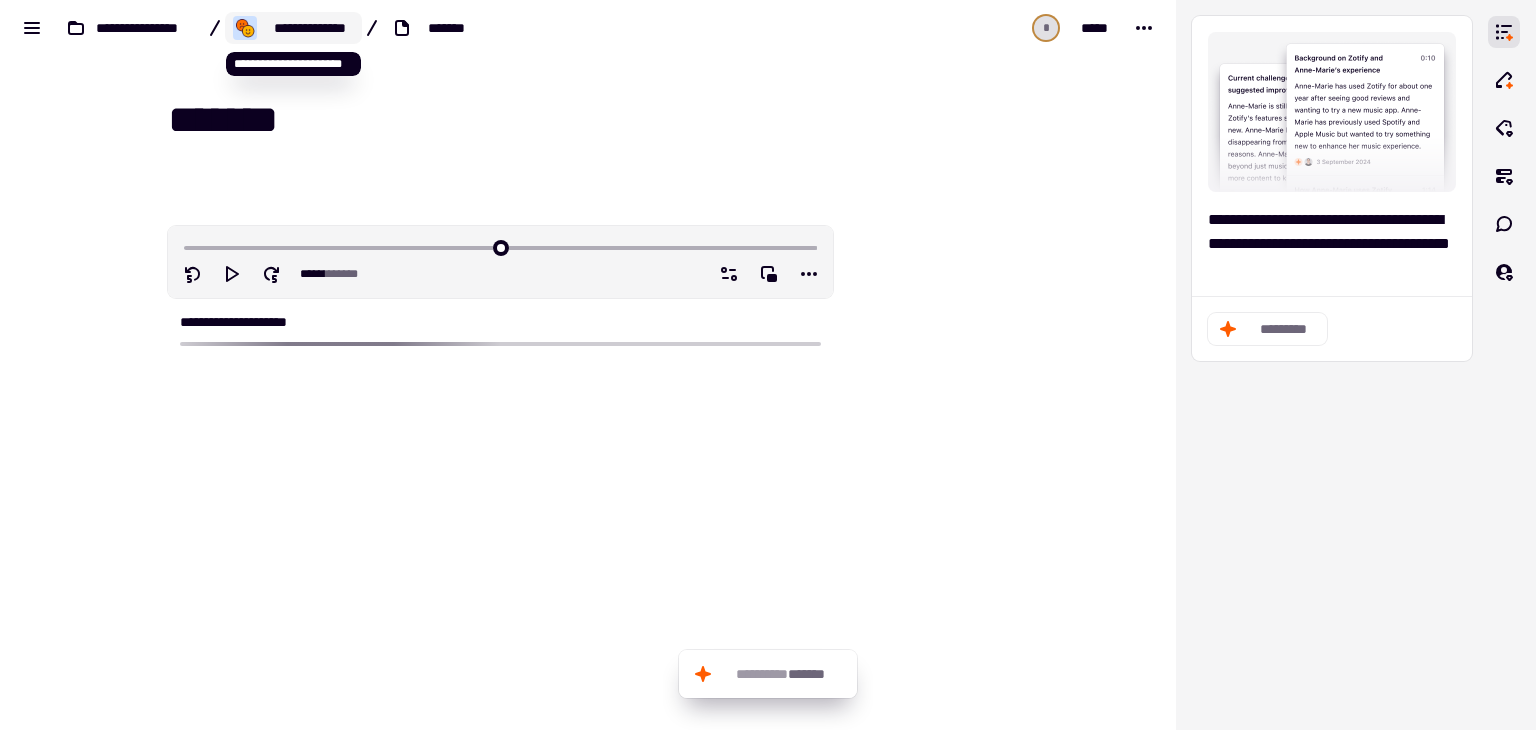 click on "**********" 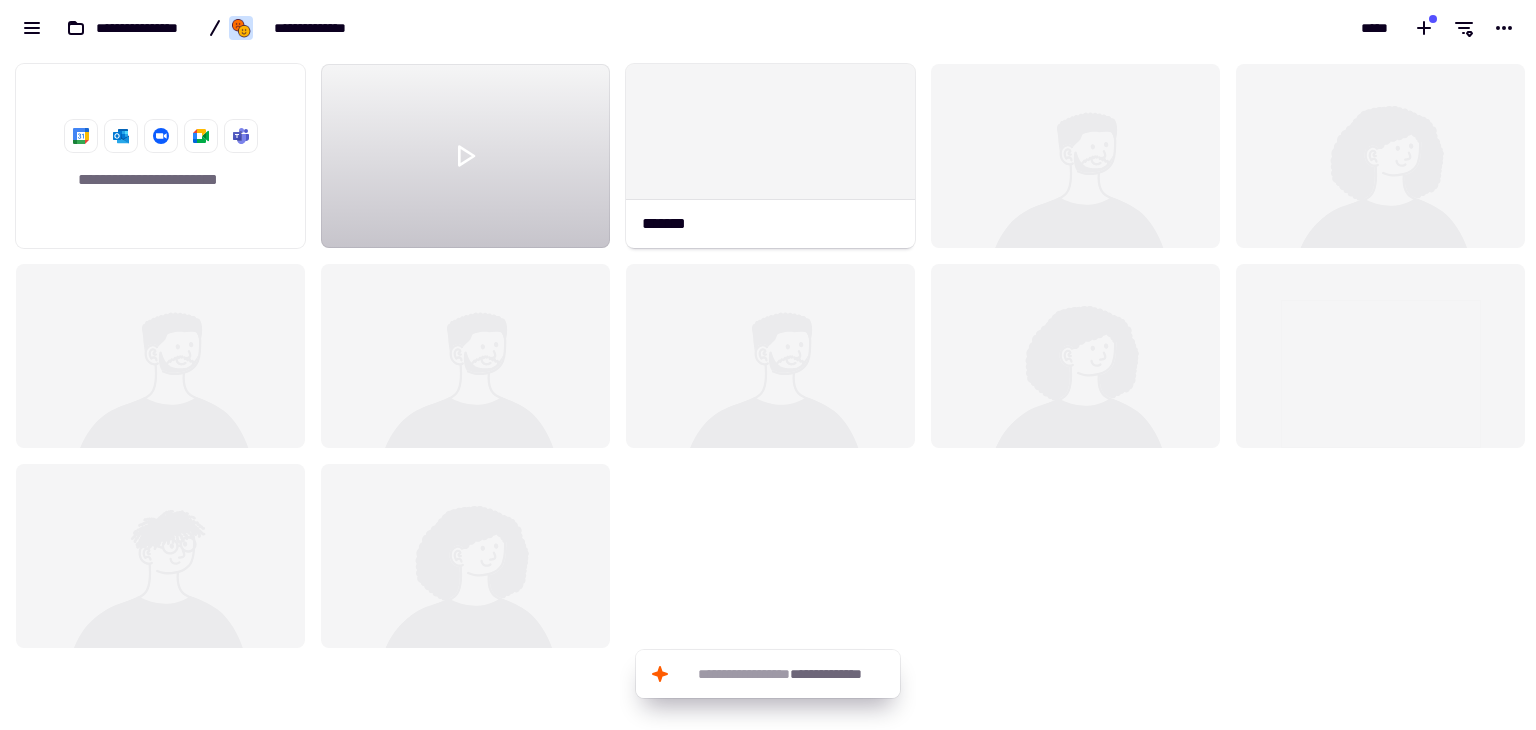 scroll, scrollTop: 16, scrollLeft: 16, axis: both 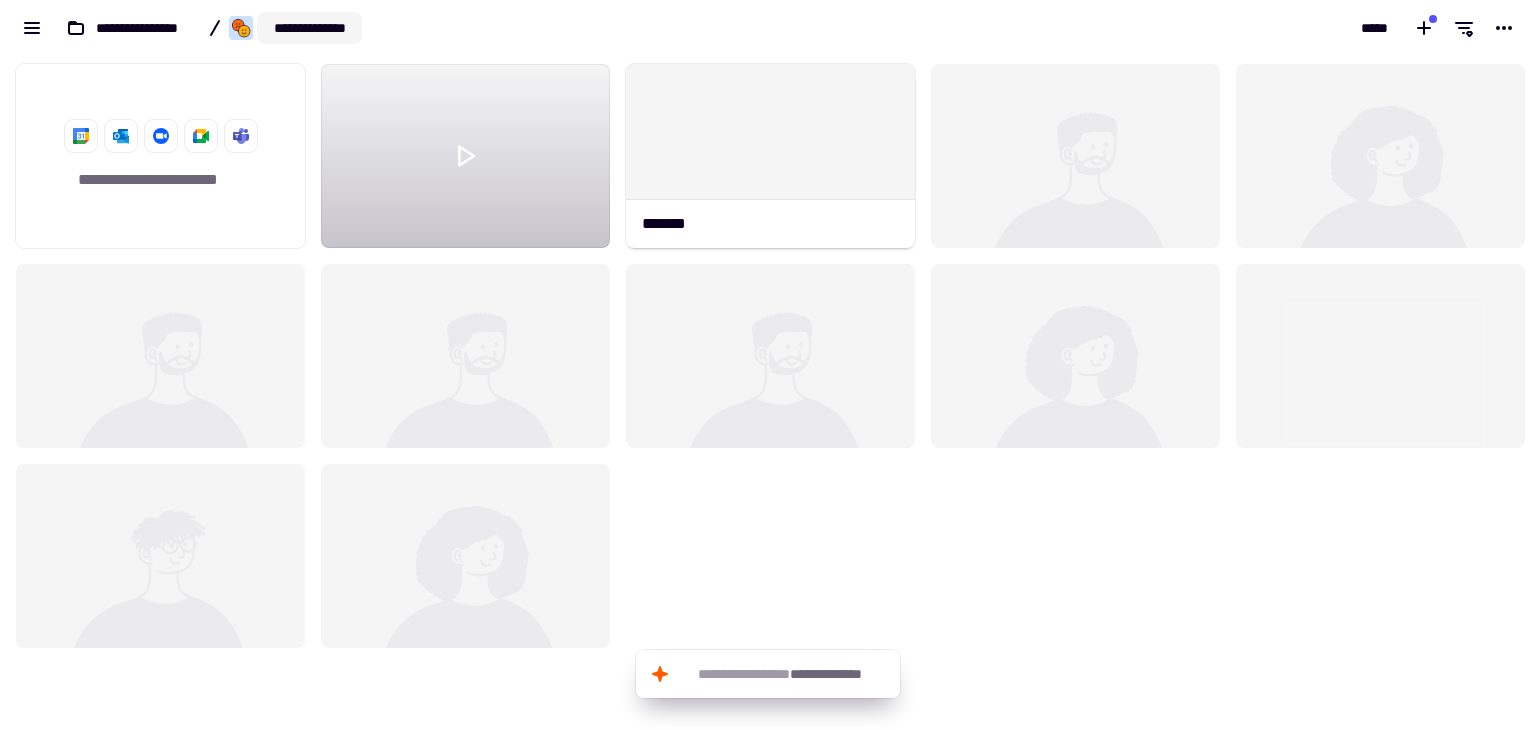 click on "**********" 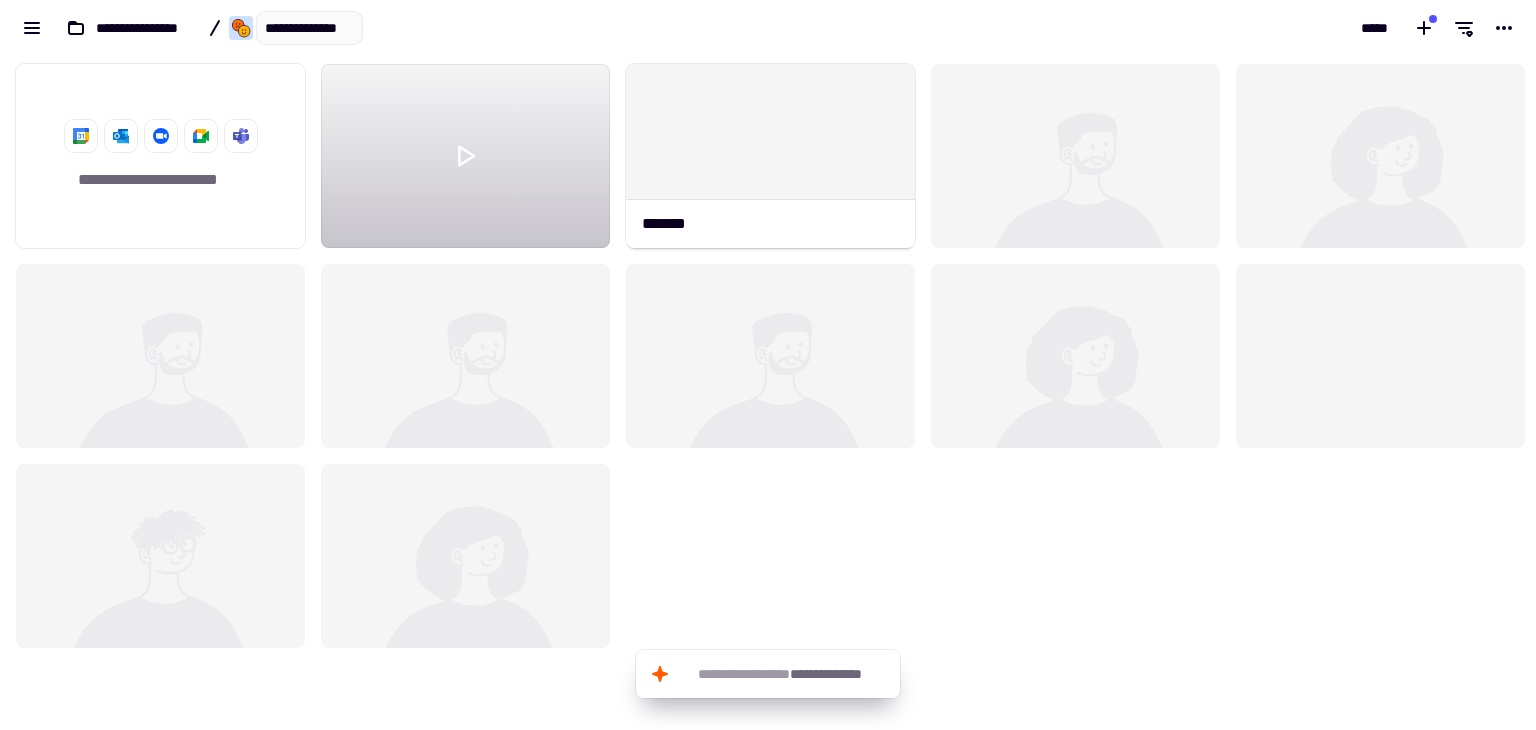 type on "**********" 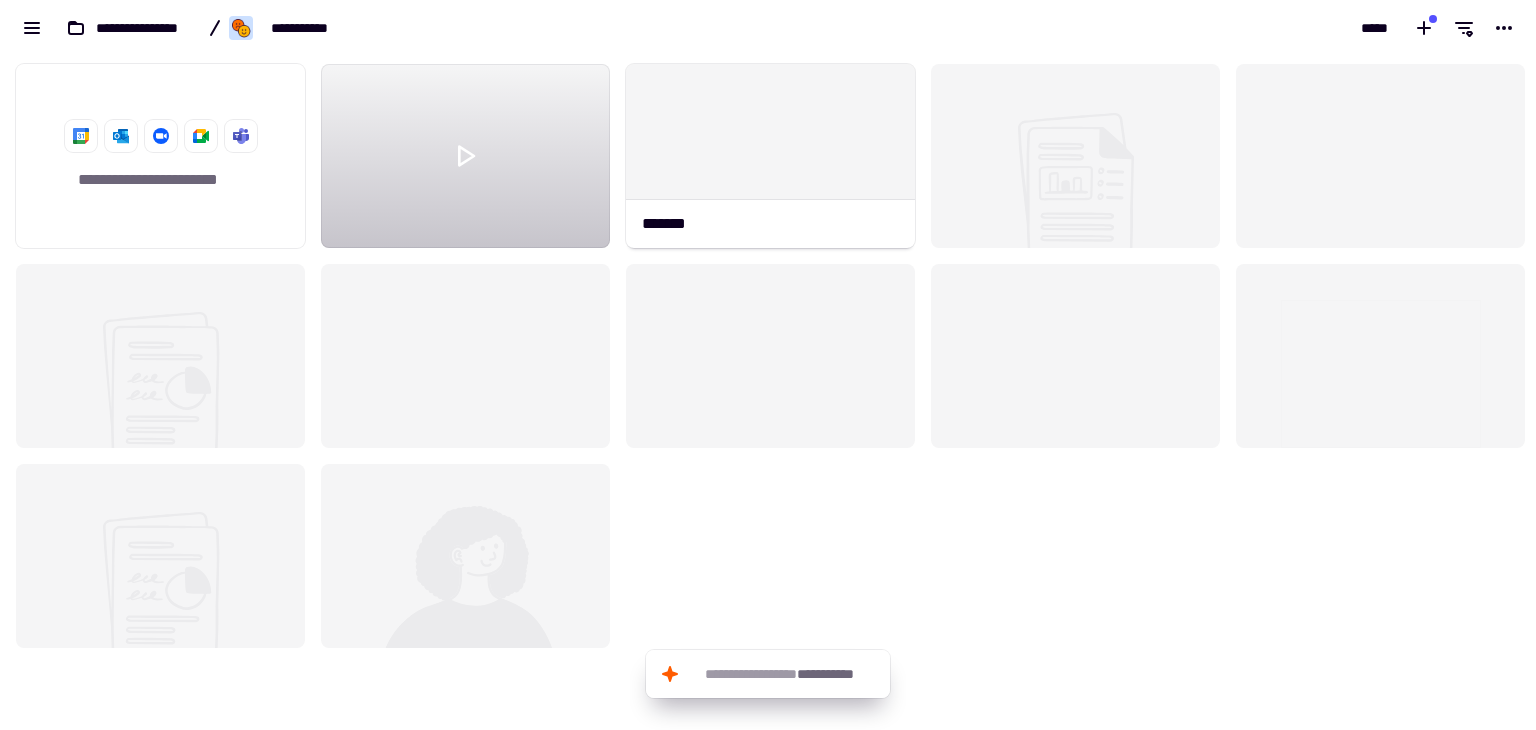 click on "**********" at bounding box center (384, 28) 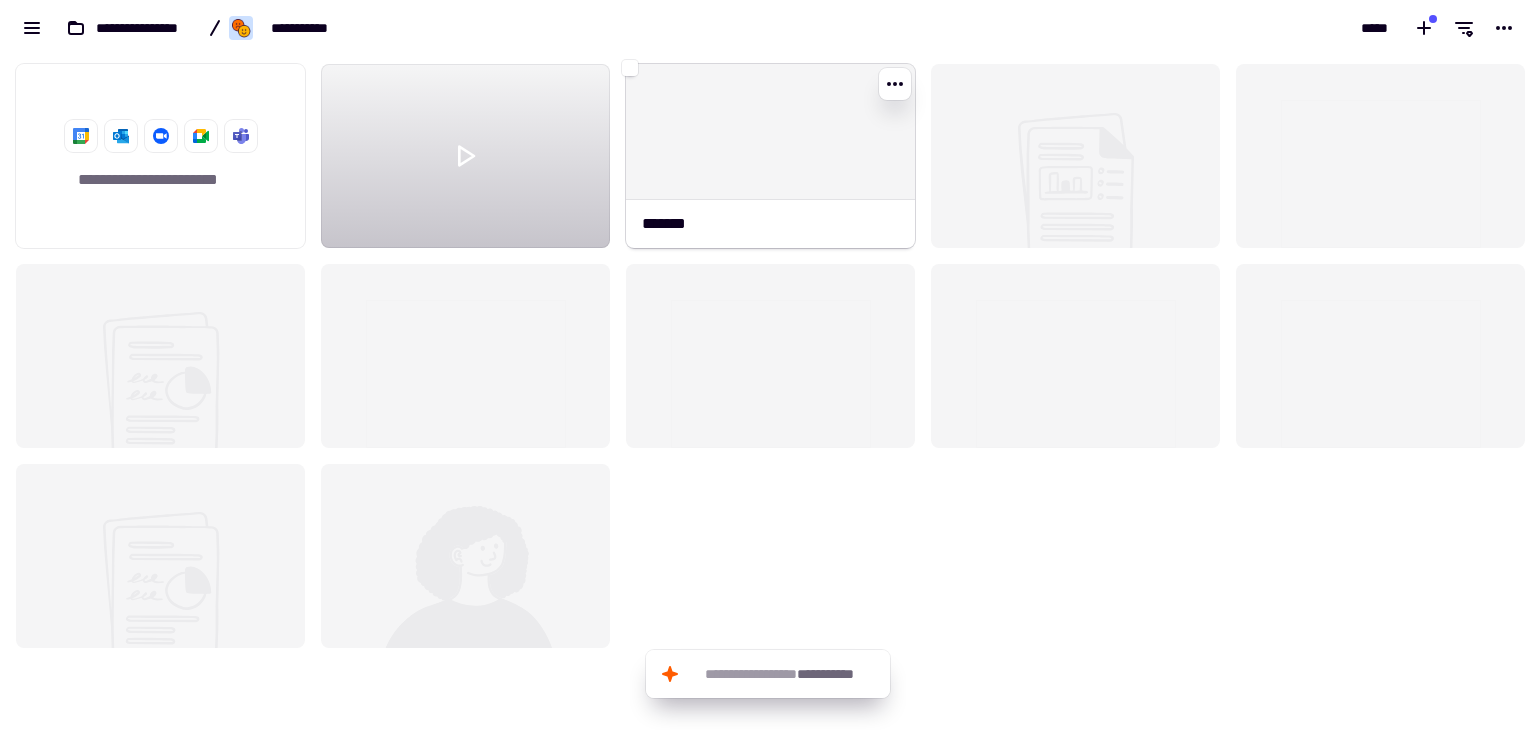 click 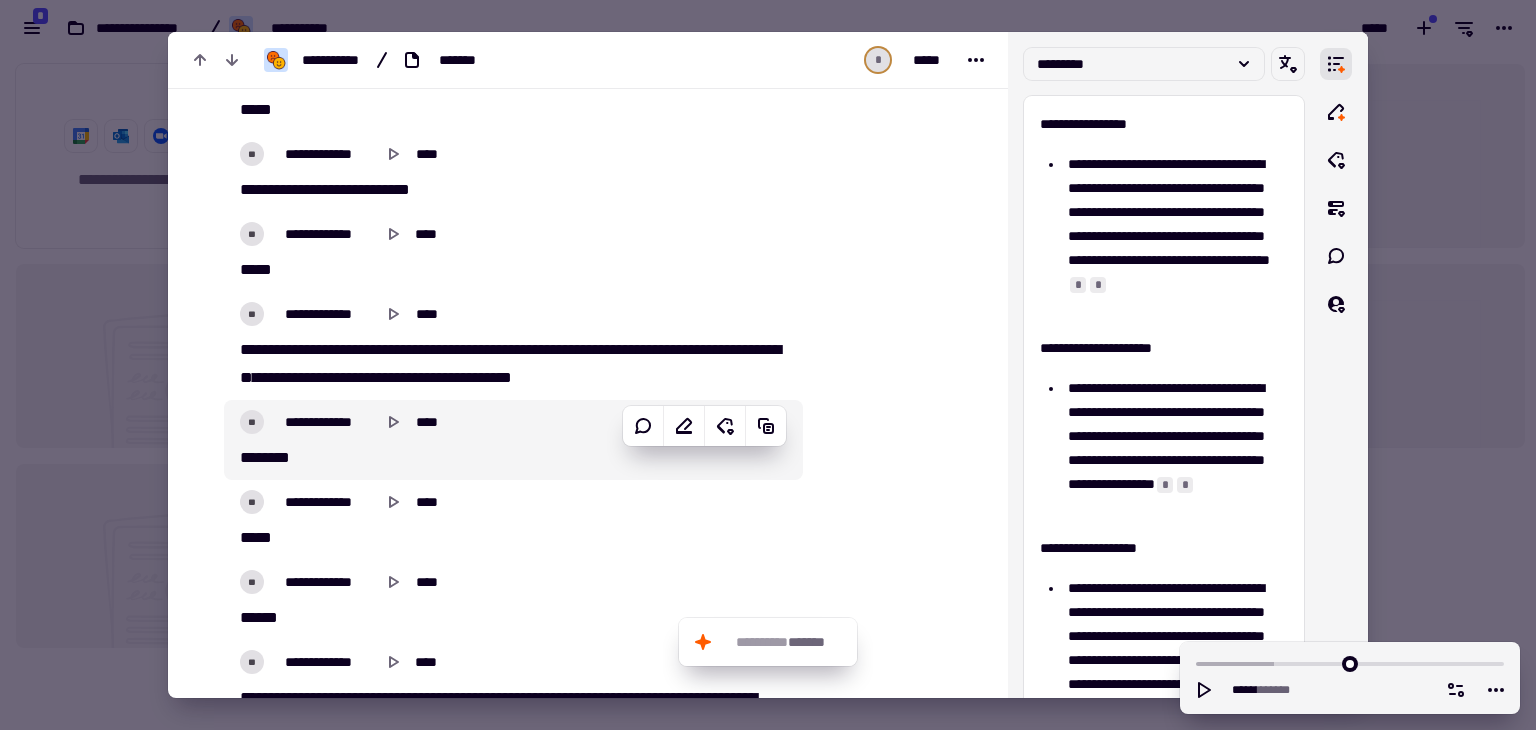 scroll, scrollTop: 400, scrollLeft: 0, axis: vertical 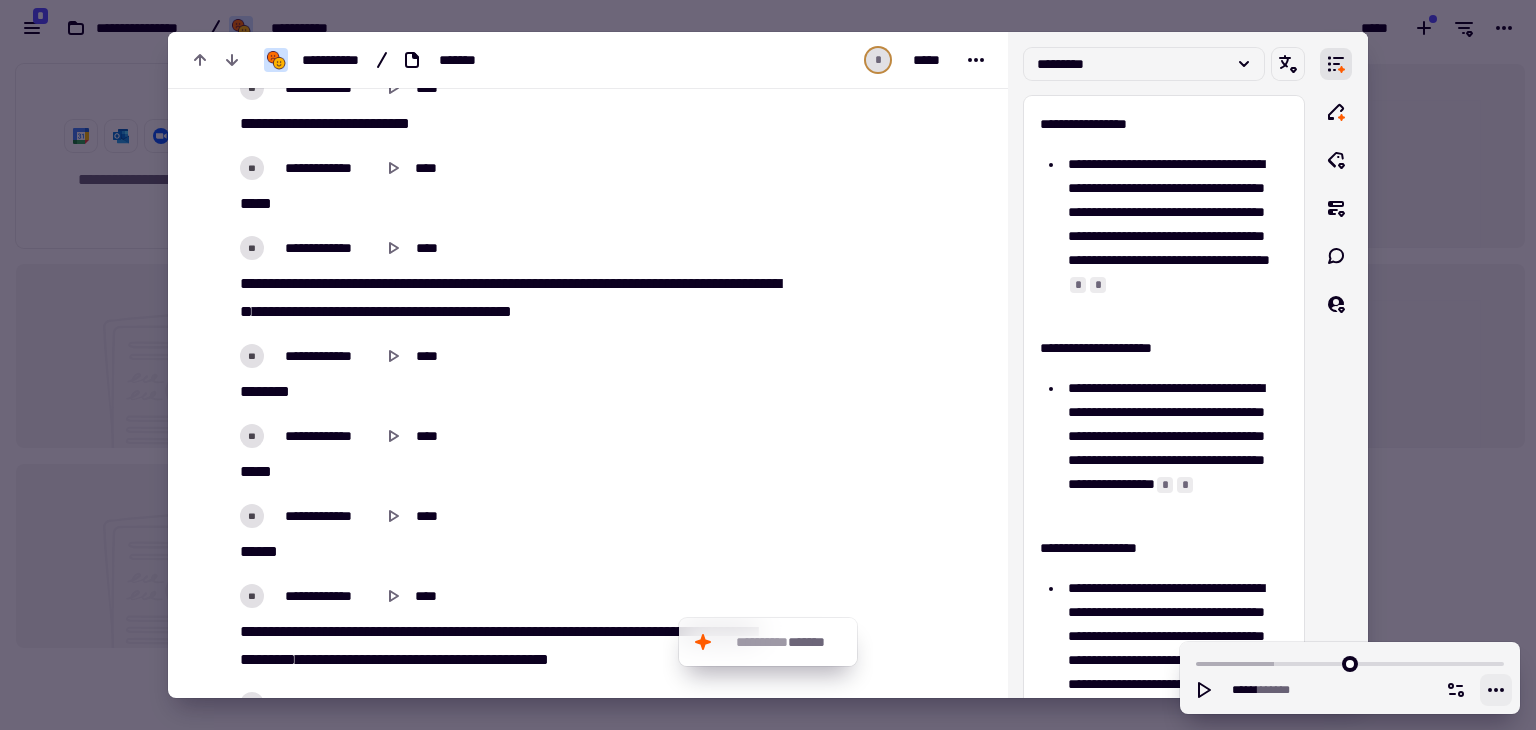 click 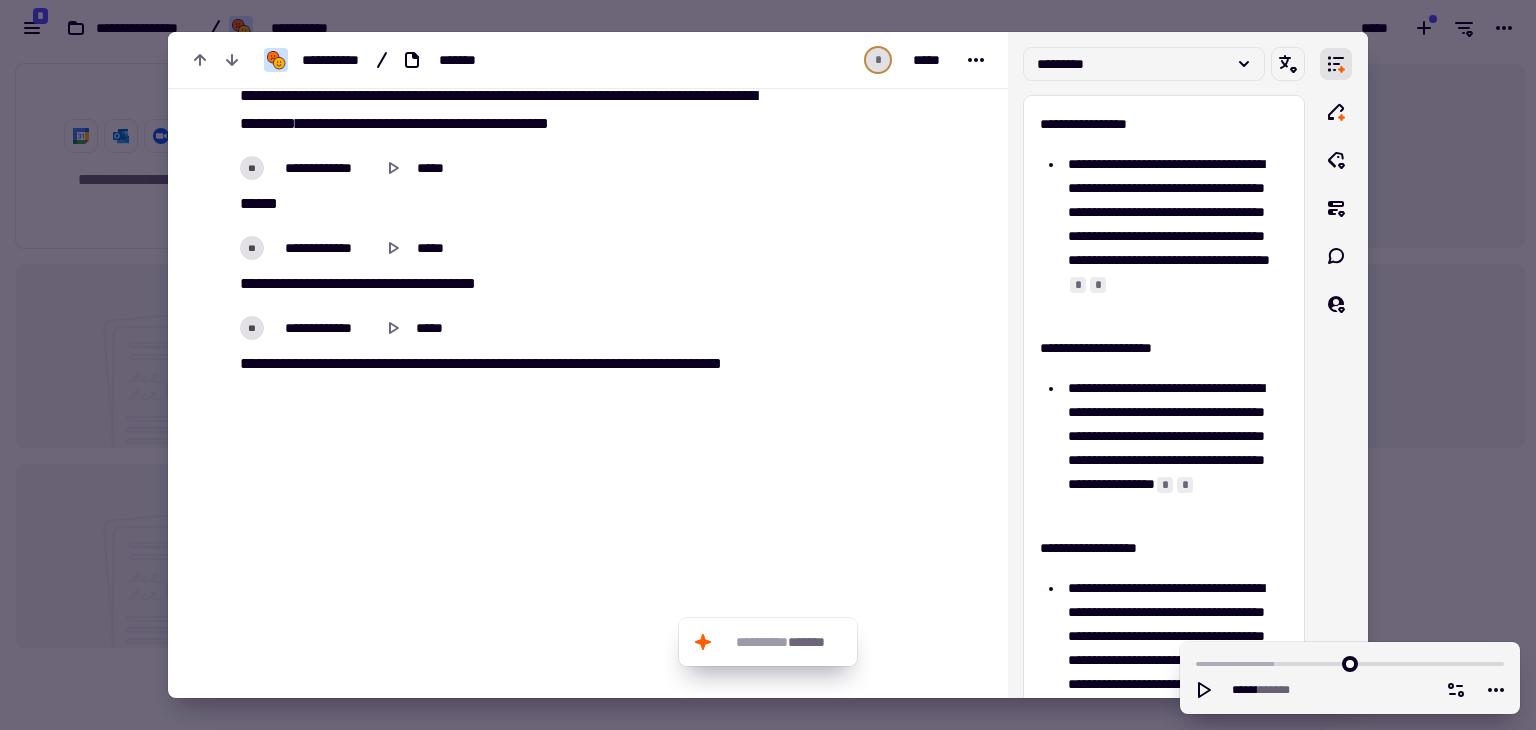 scroll, scrollTop: 972, scrollLeft: 0, axis: vertical 